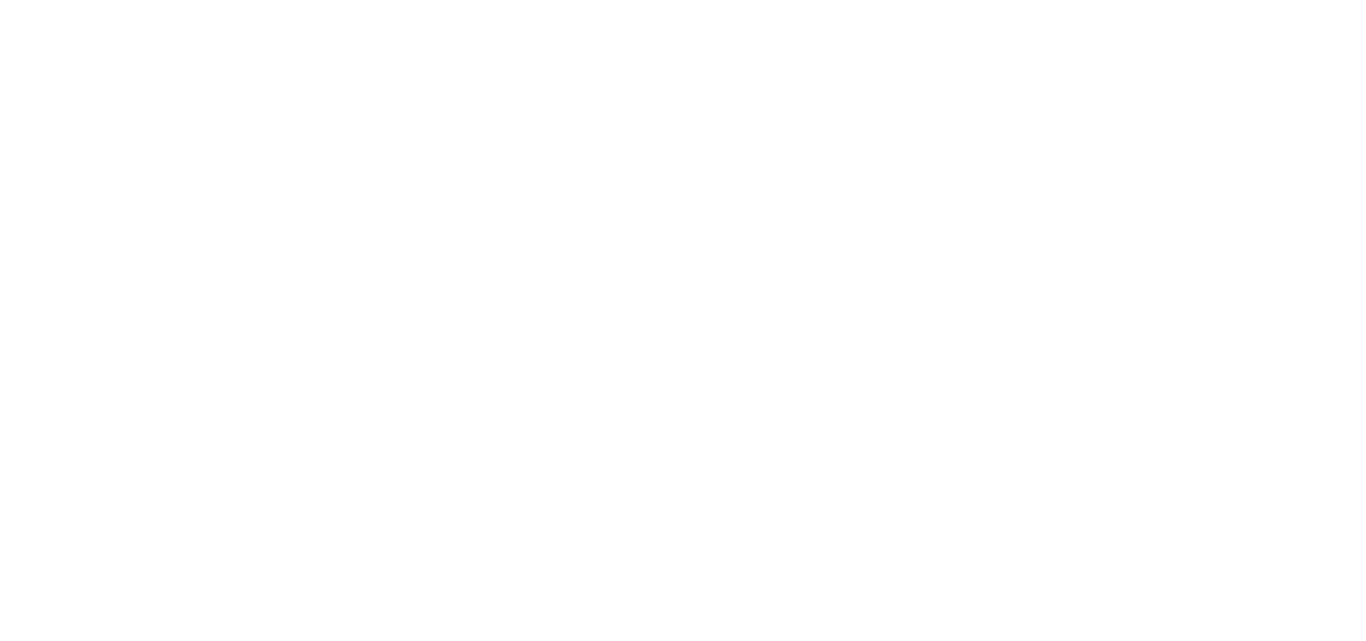 scroll, scrollTop: 0, scrollLeft: 0, axis: both 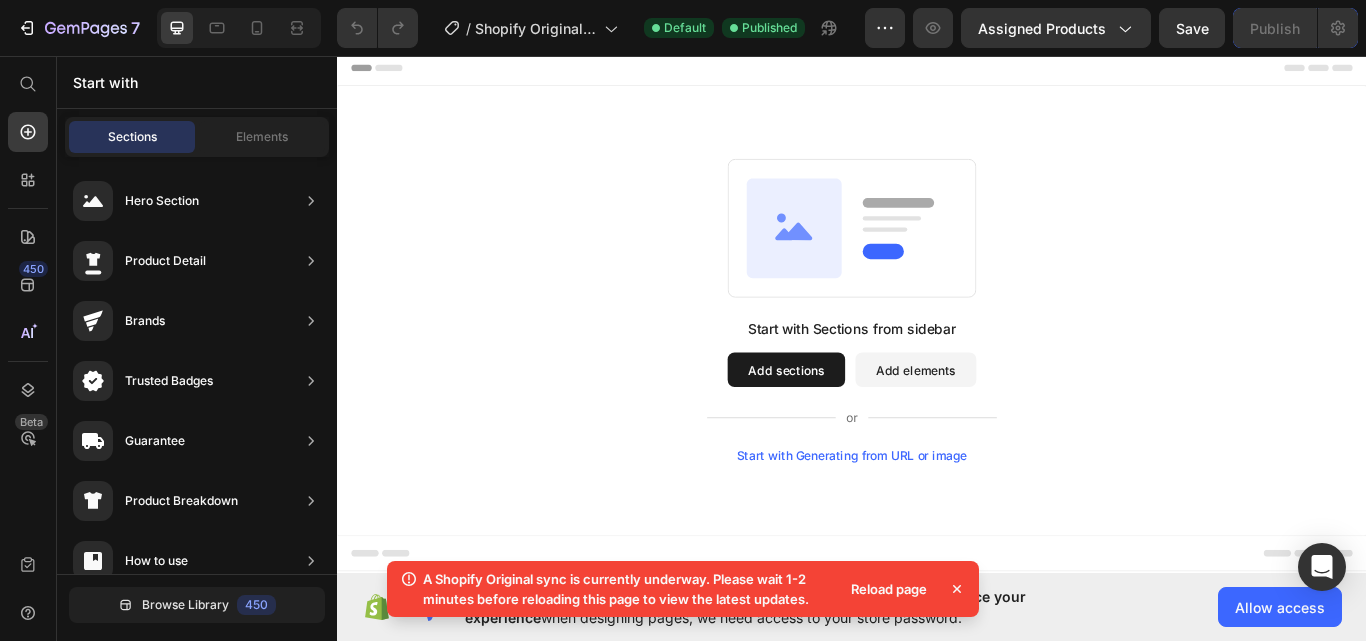 click on "Add sections" at bounding box center [860, 423] 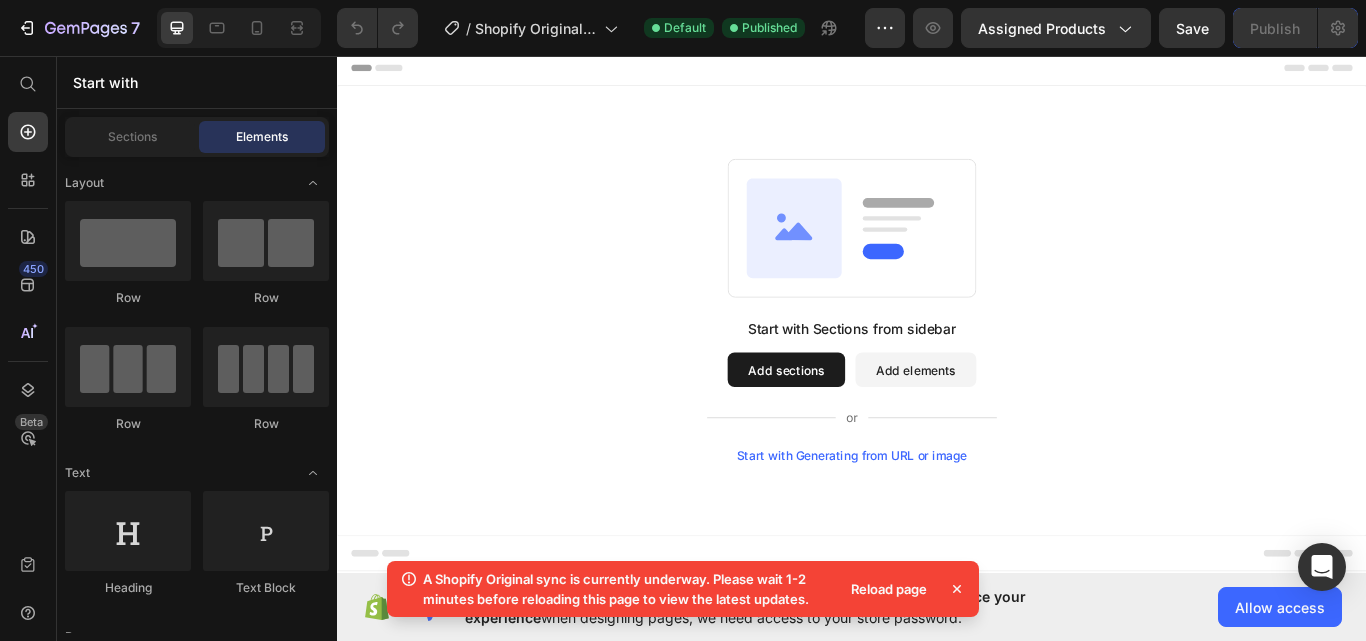 click on "Add sections" at bounding box center [860, 423] 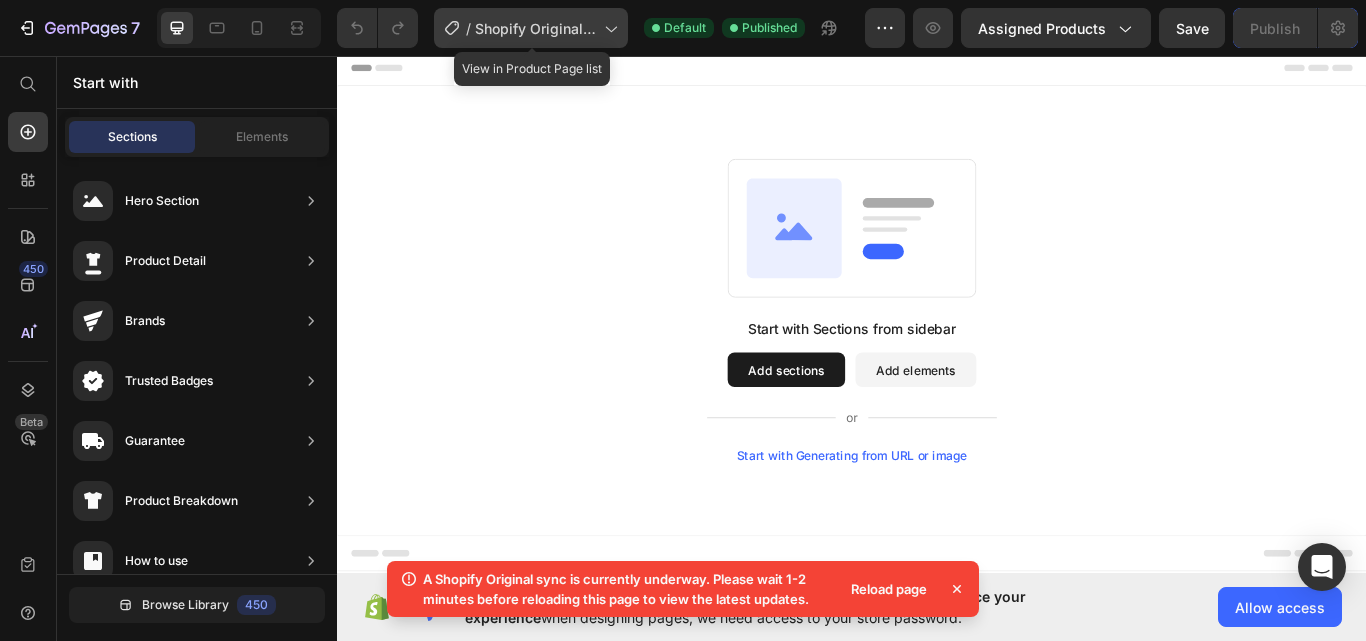 click on "Shopify Original Product Template" at bounding box center (535, 28) 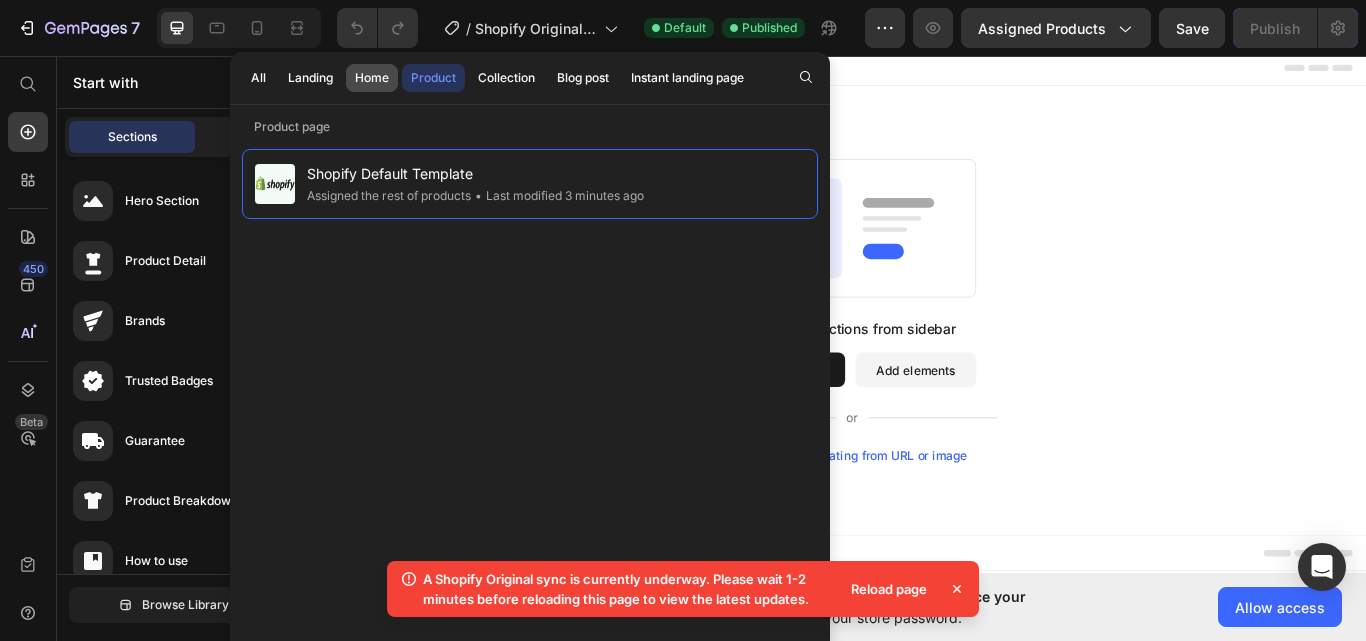 click on "Home" at bounding box center [372, 78] 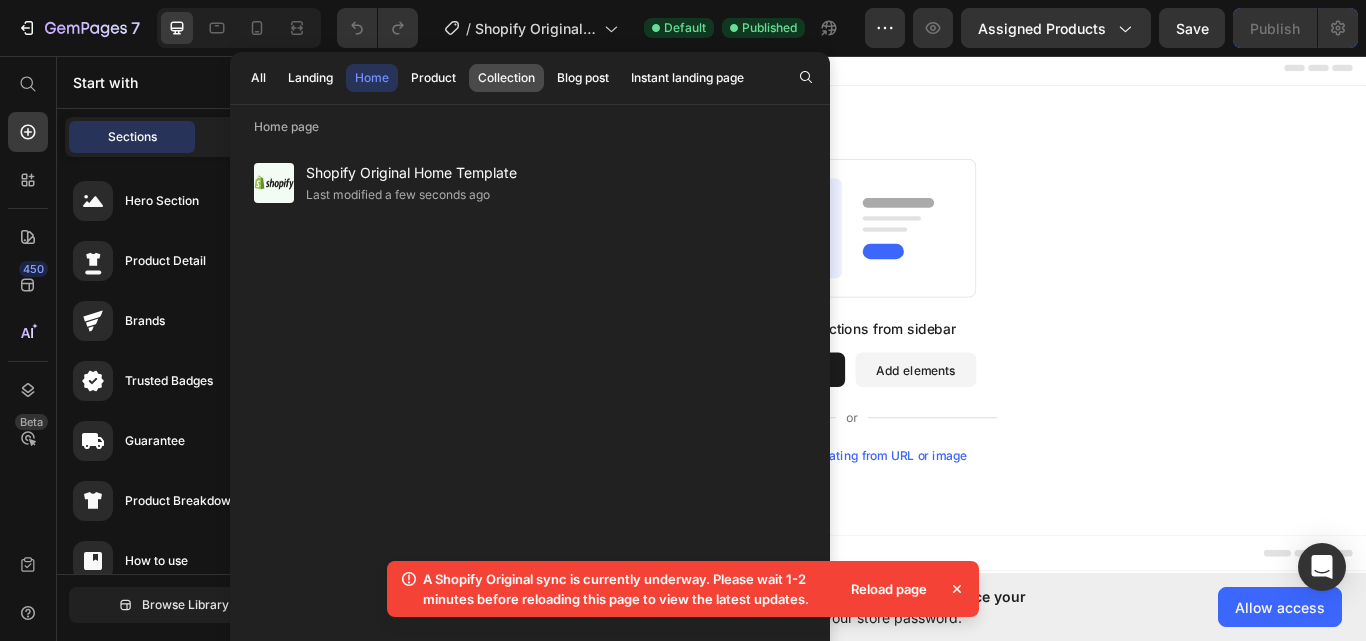 click on "Collection" at bounding box center [506, 78] 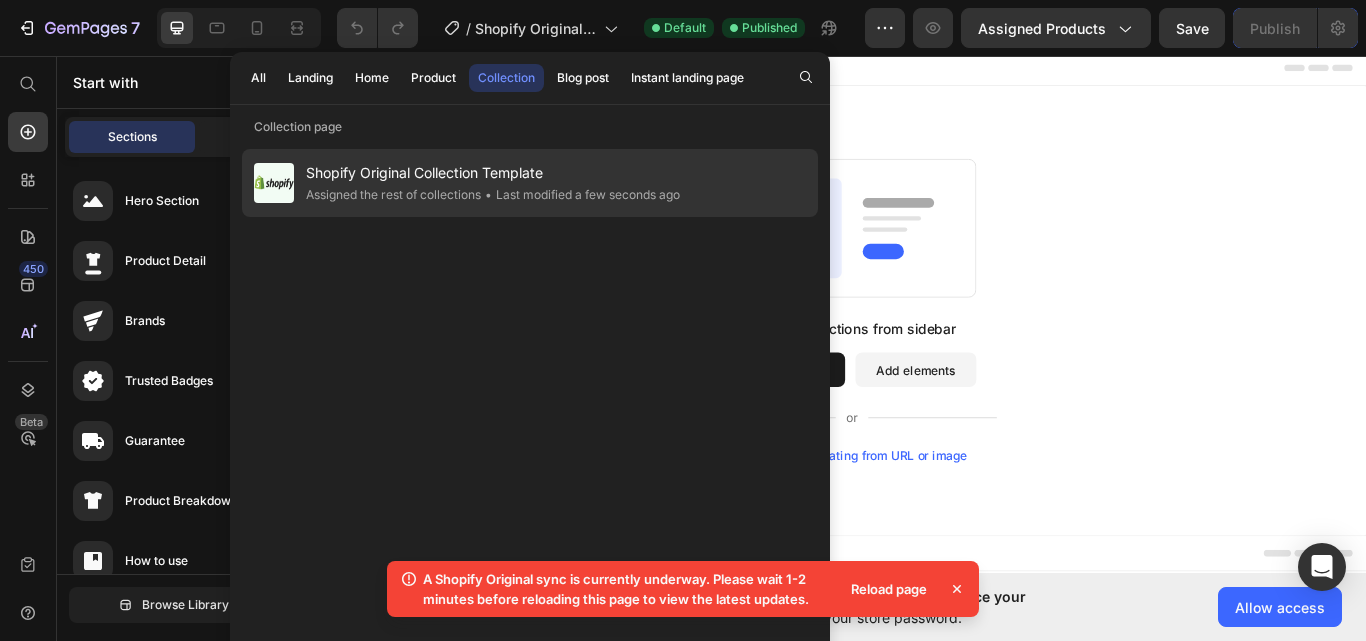 click on "Assigned the rest of collections" 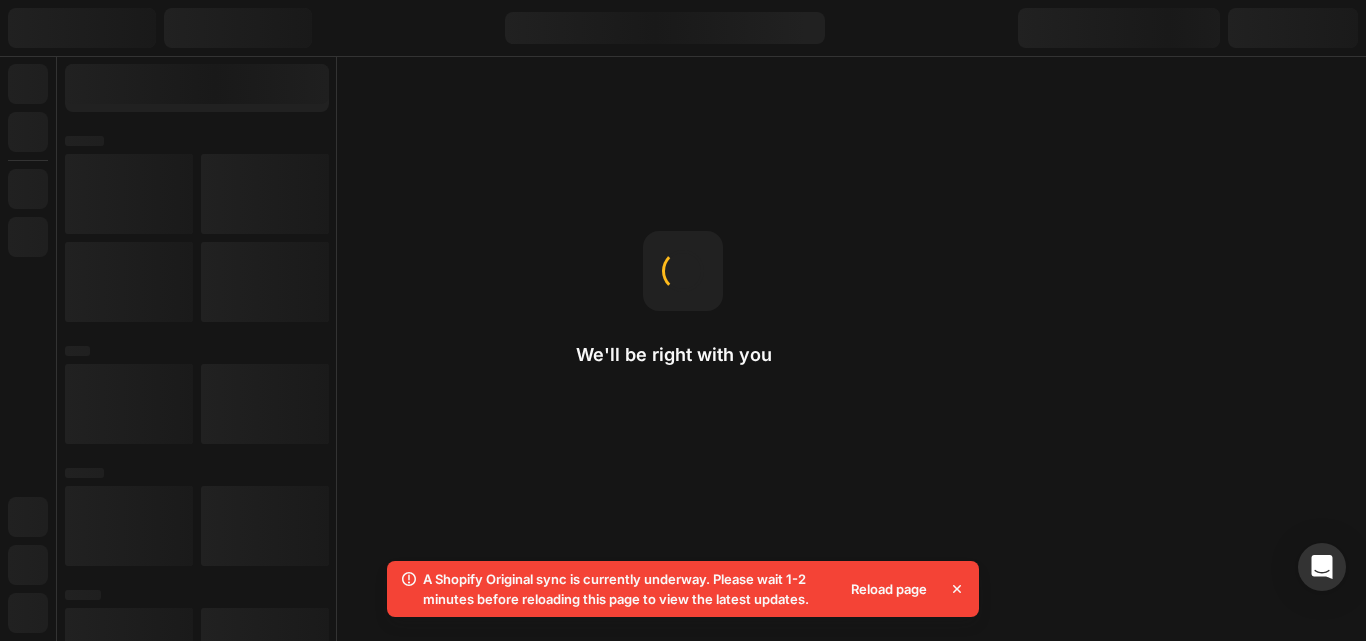scroll, scrollTop: 0, scrollLeft: 0, axis: both 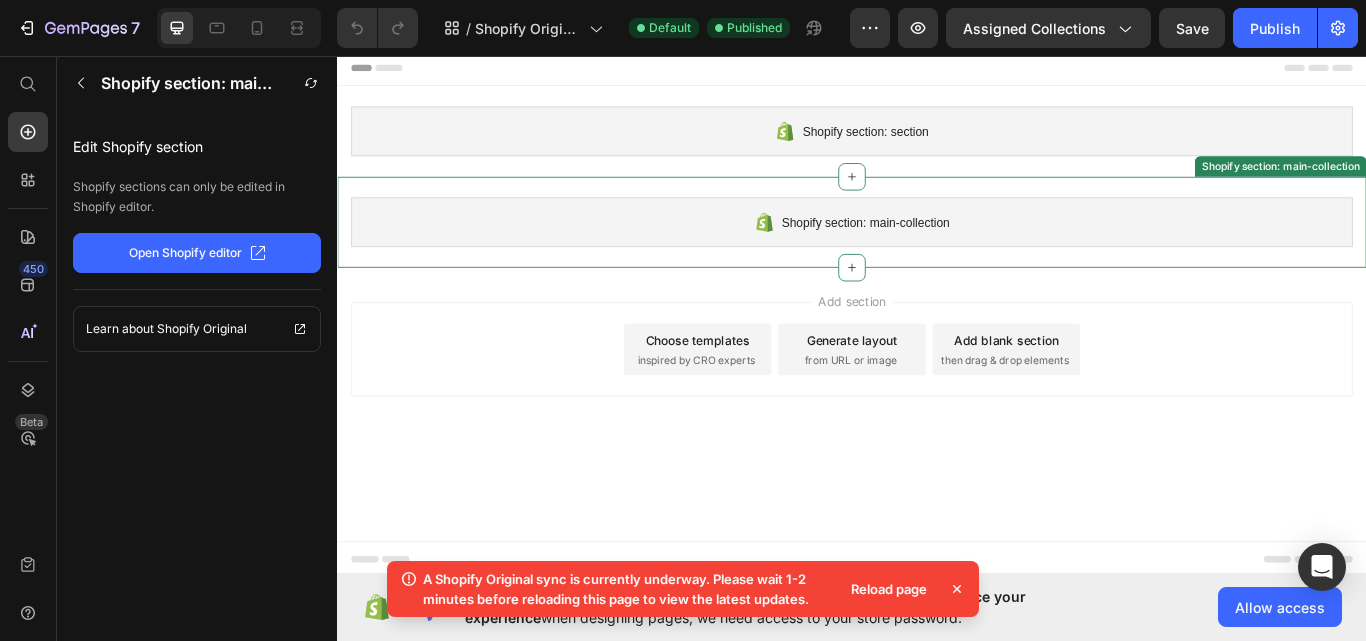 click on "Shopify section: main-collection" at bounding box center [953, 251] 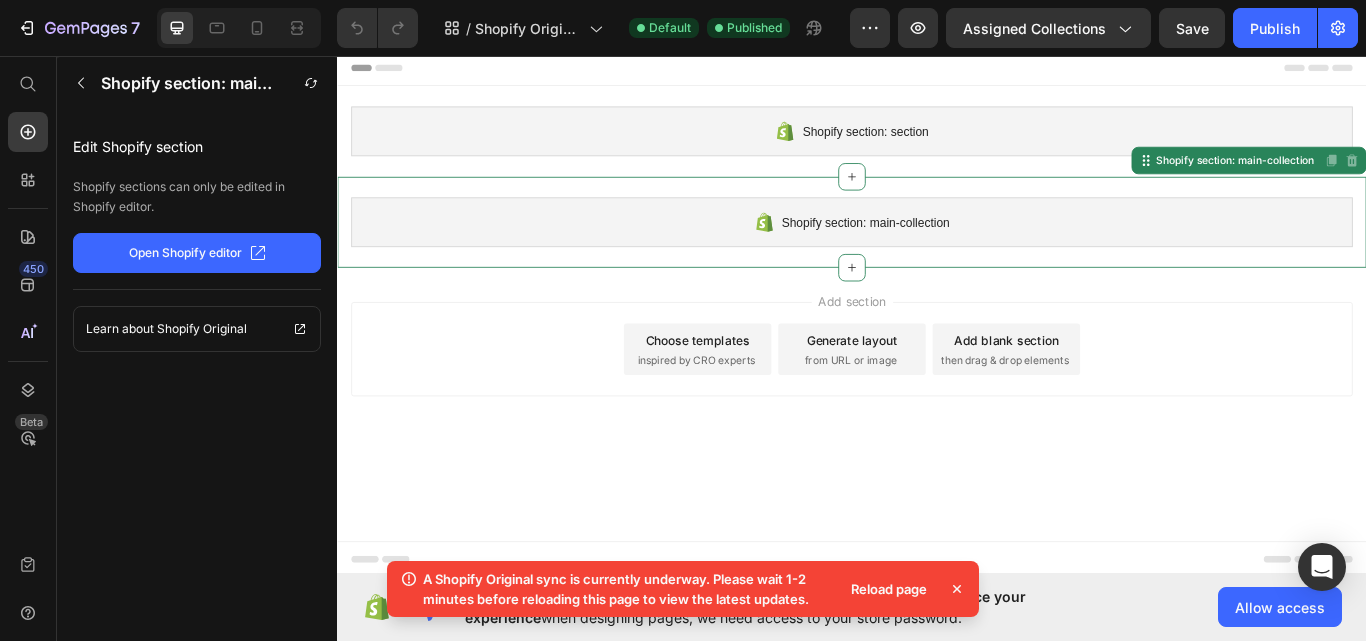click on "Open Shopify editor" 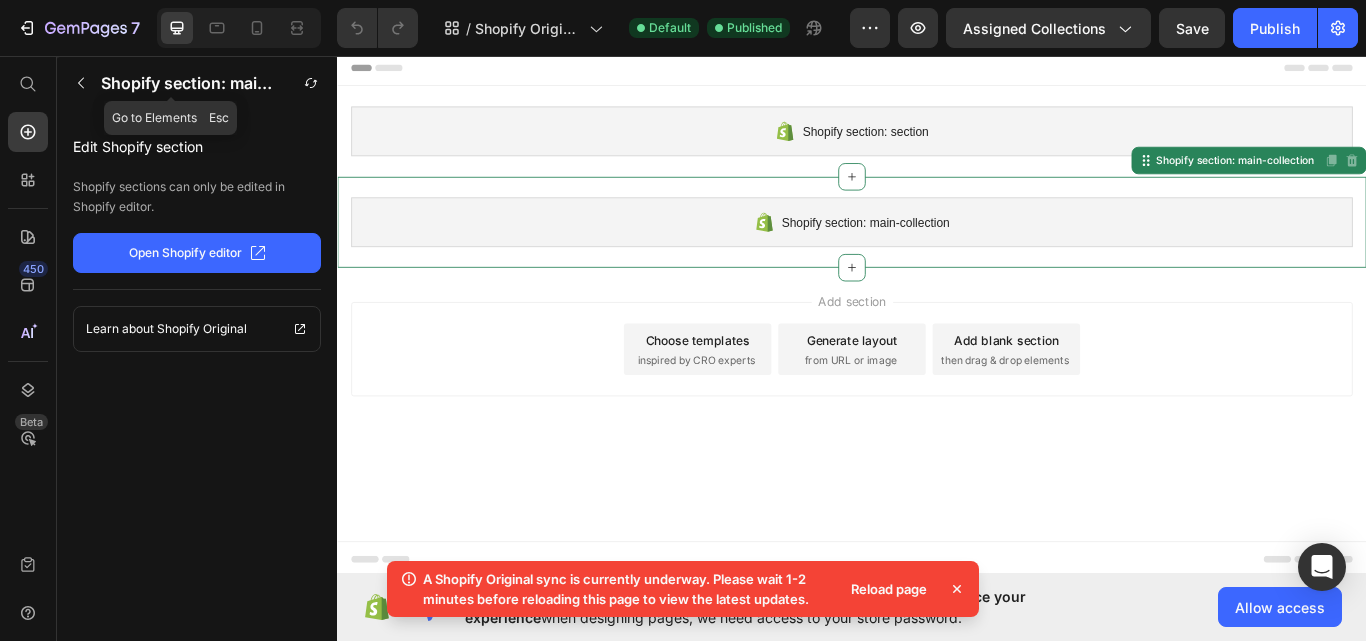 click on "Shopify section: main-collection" at bounding box center (189, 83) 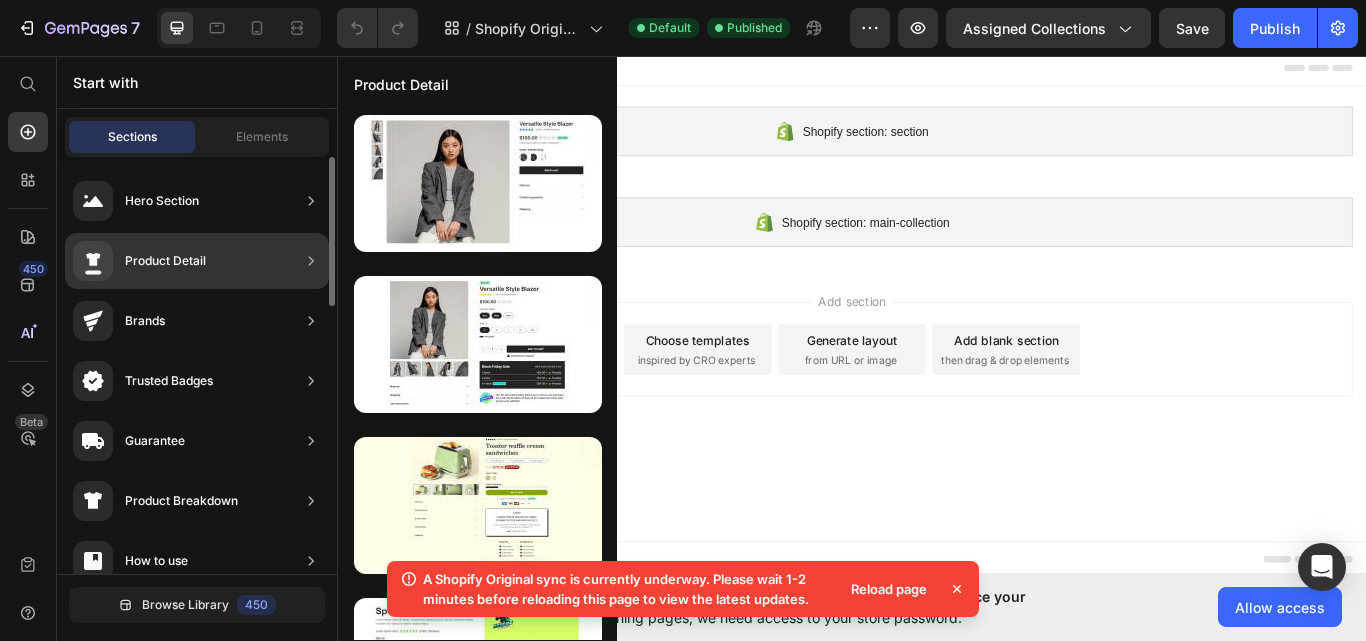 click on "Product Detail" 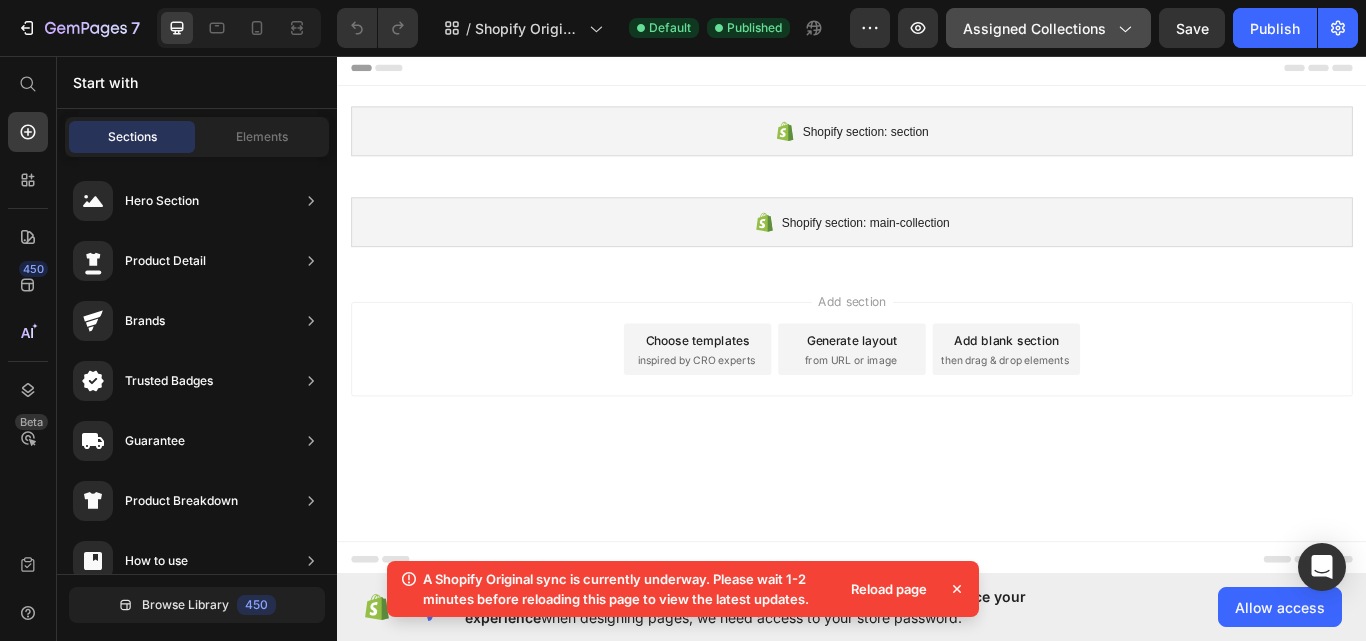 click on "Assigned Collections" 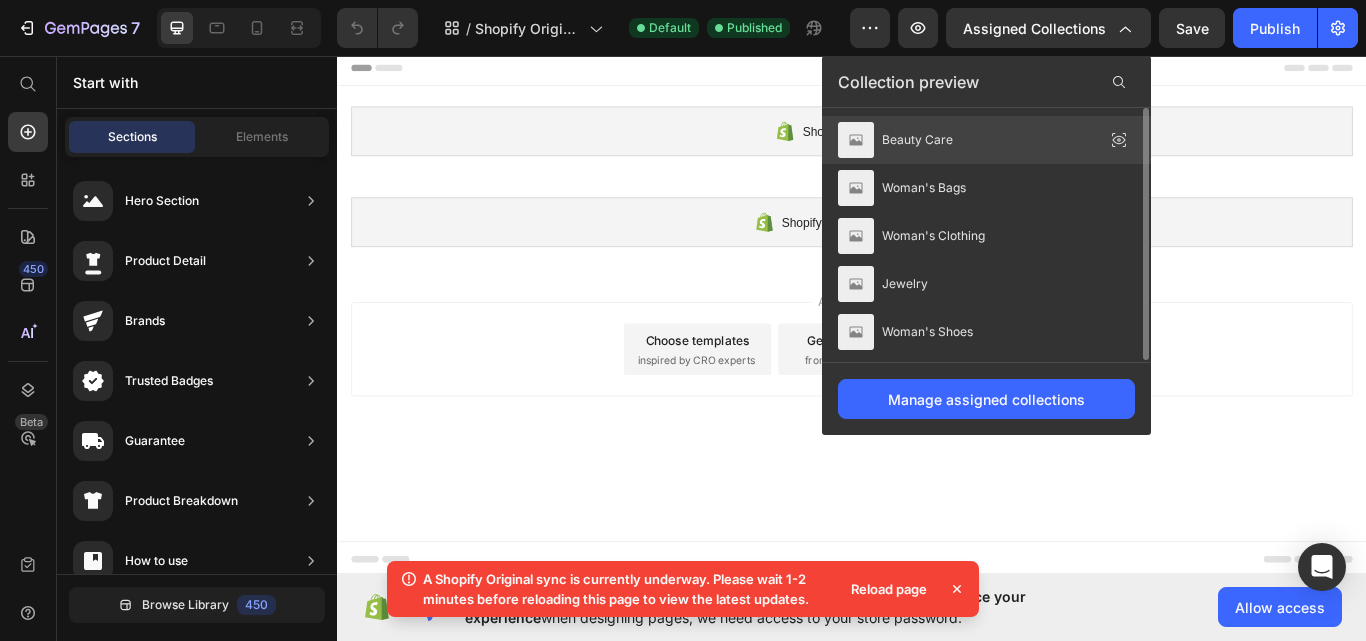 click on "Beauty Care" at bounding box center (917, 140) 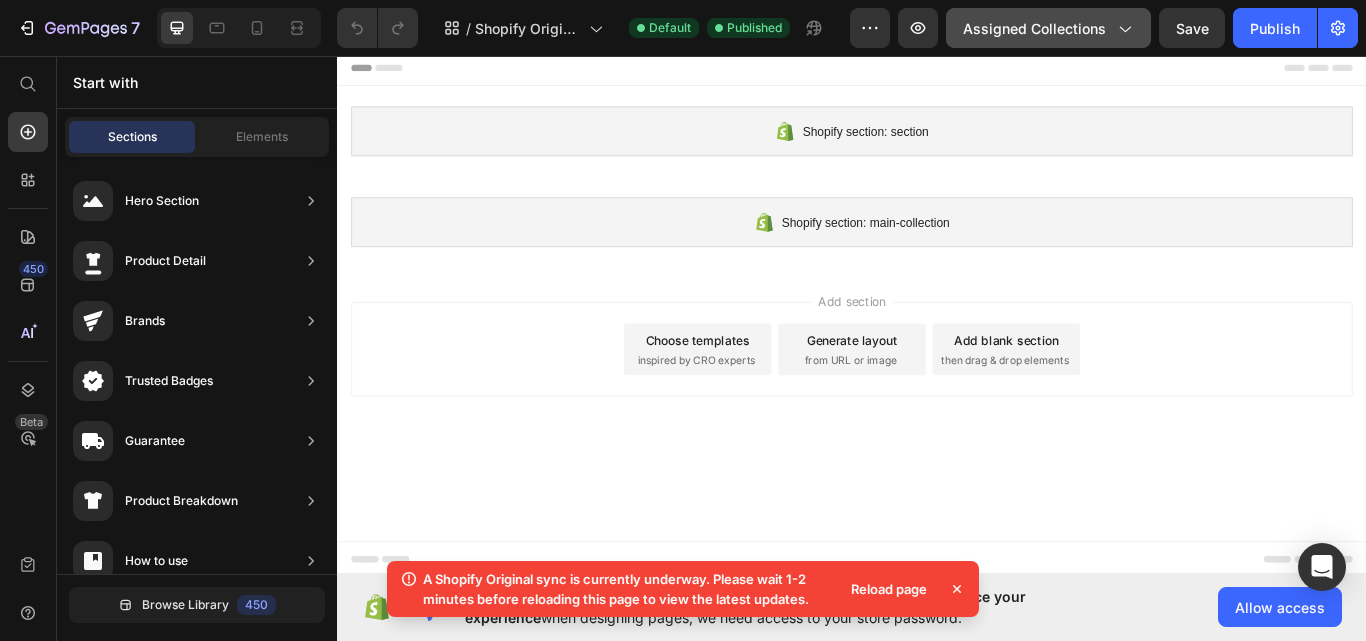 click 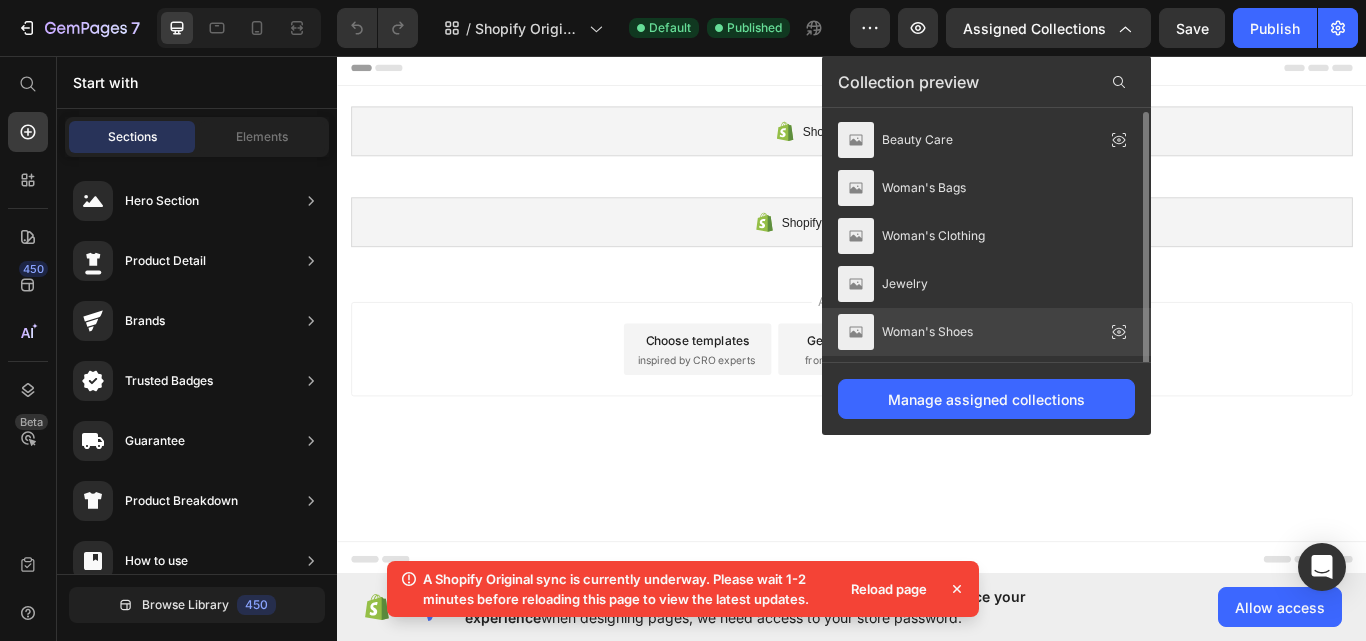 scroll, scrollTop: 2, scrollLeft: 0, axis: vertical 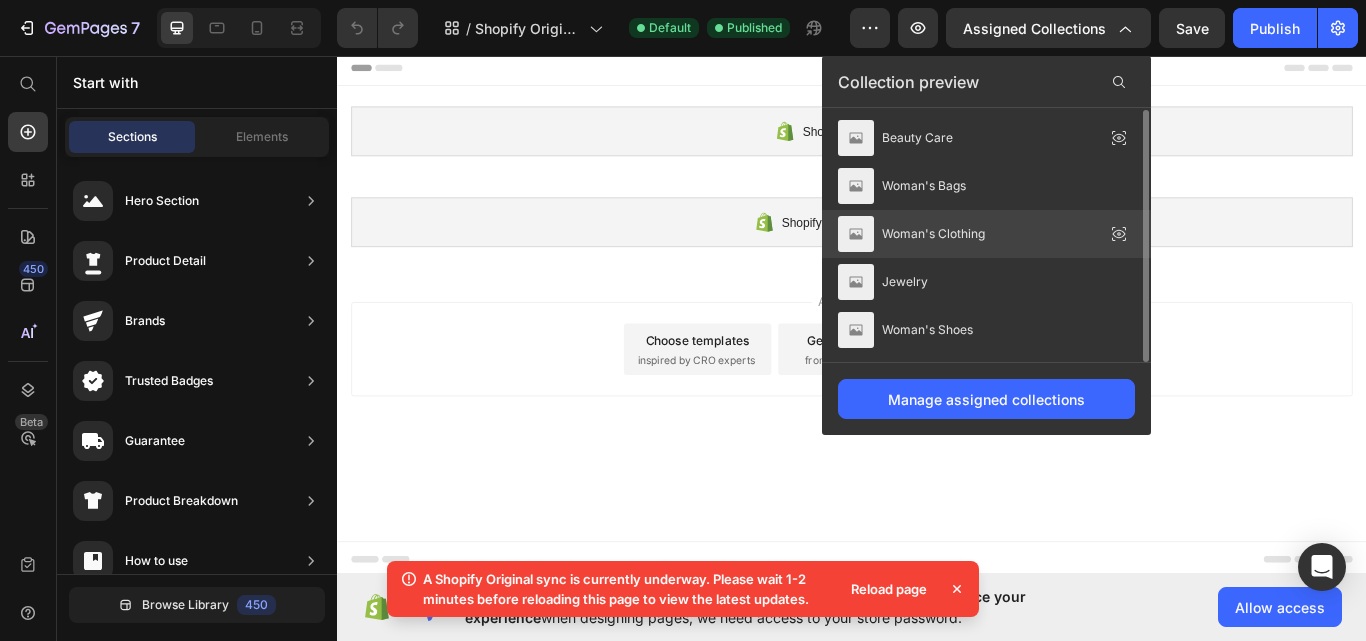 click on "Woman's Clothing" at bounding box center (911, 234) 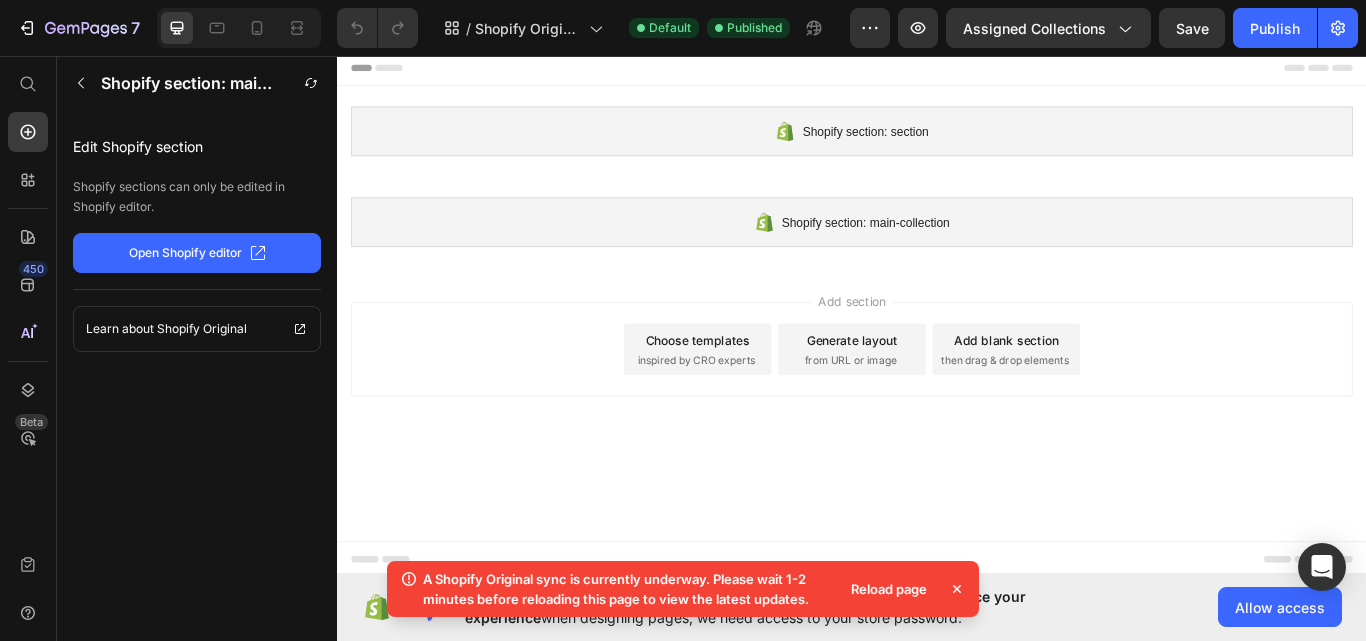 click on "Shopify section: main-collection" at bounding box center [953, 251] 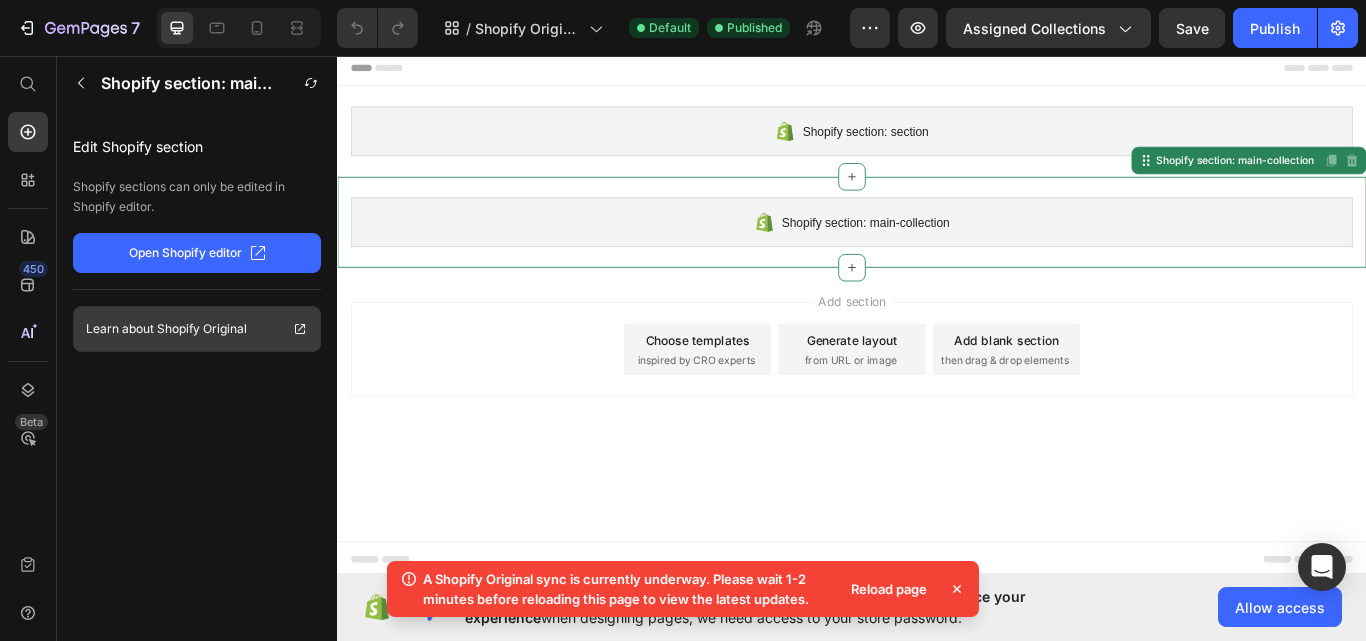 click on "Learn about     Shopify Original" at bounding box center [197, 329] 